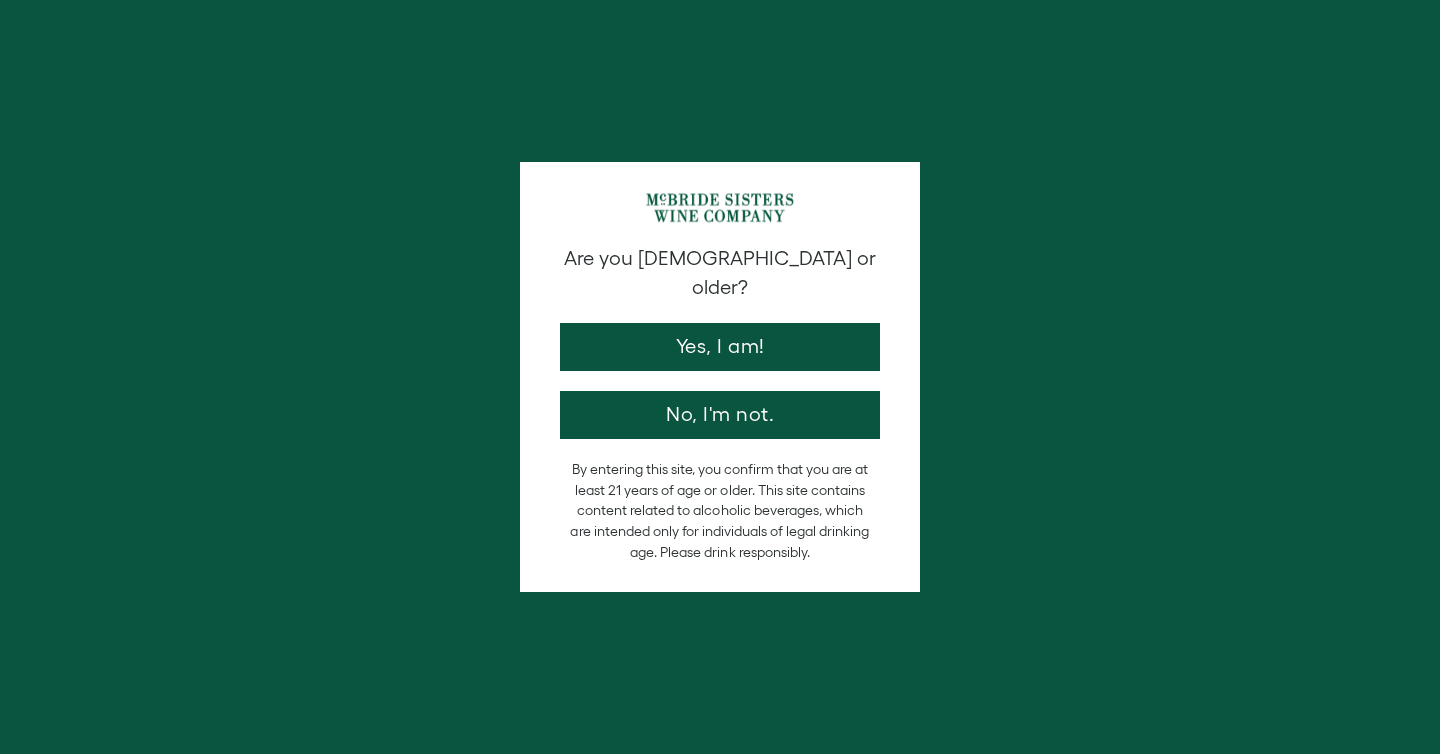 scroll, scrollTop: 0, scrollLeft: 0, axis: both 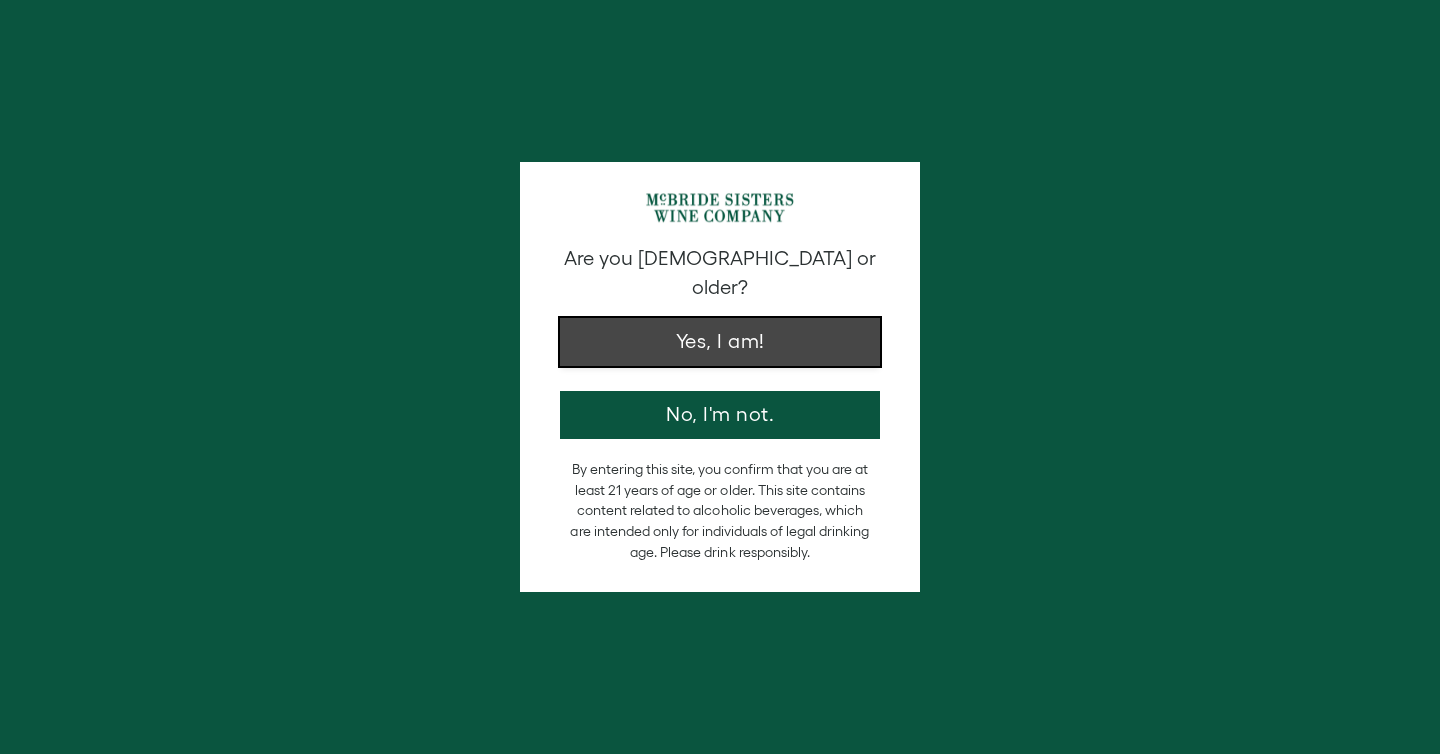 click on "Yes, I am!" at bounding box center [720, 342] 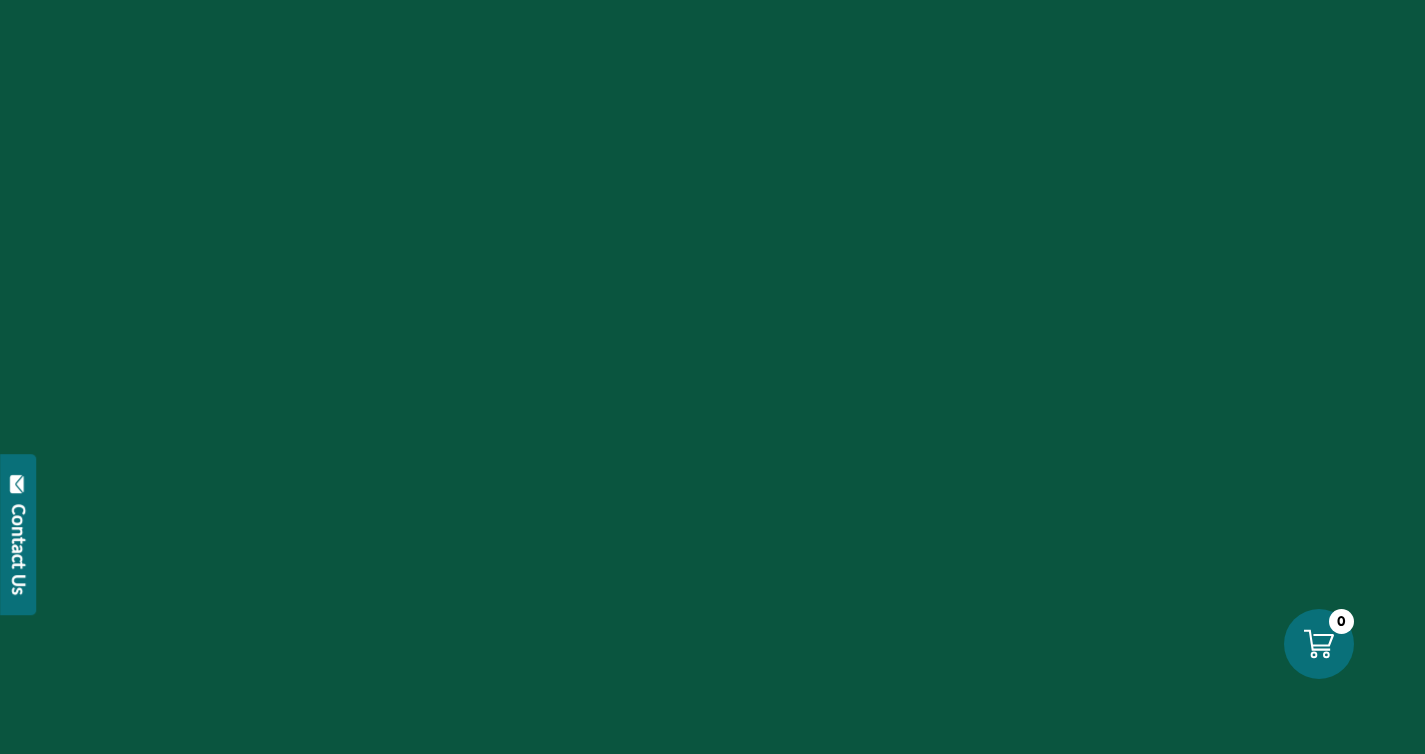 scroll, scrollTop: 0, scrollLeft: 0, axis: both 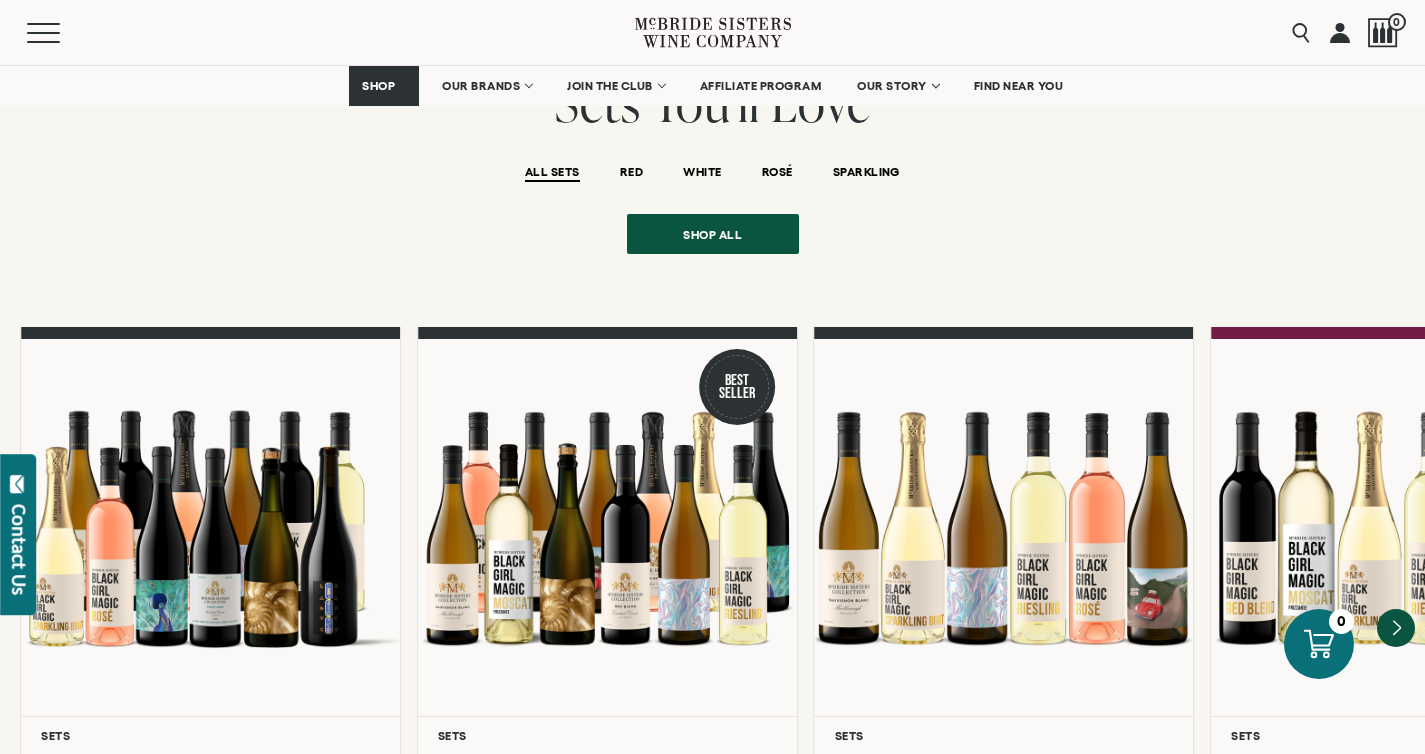 click on "Sets   You'll   Love
ALL SETS
RED
WHITE
ROSÉ SPARKLING" at bounding box center [712, 144] 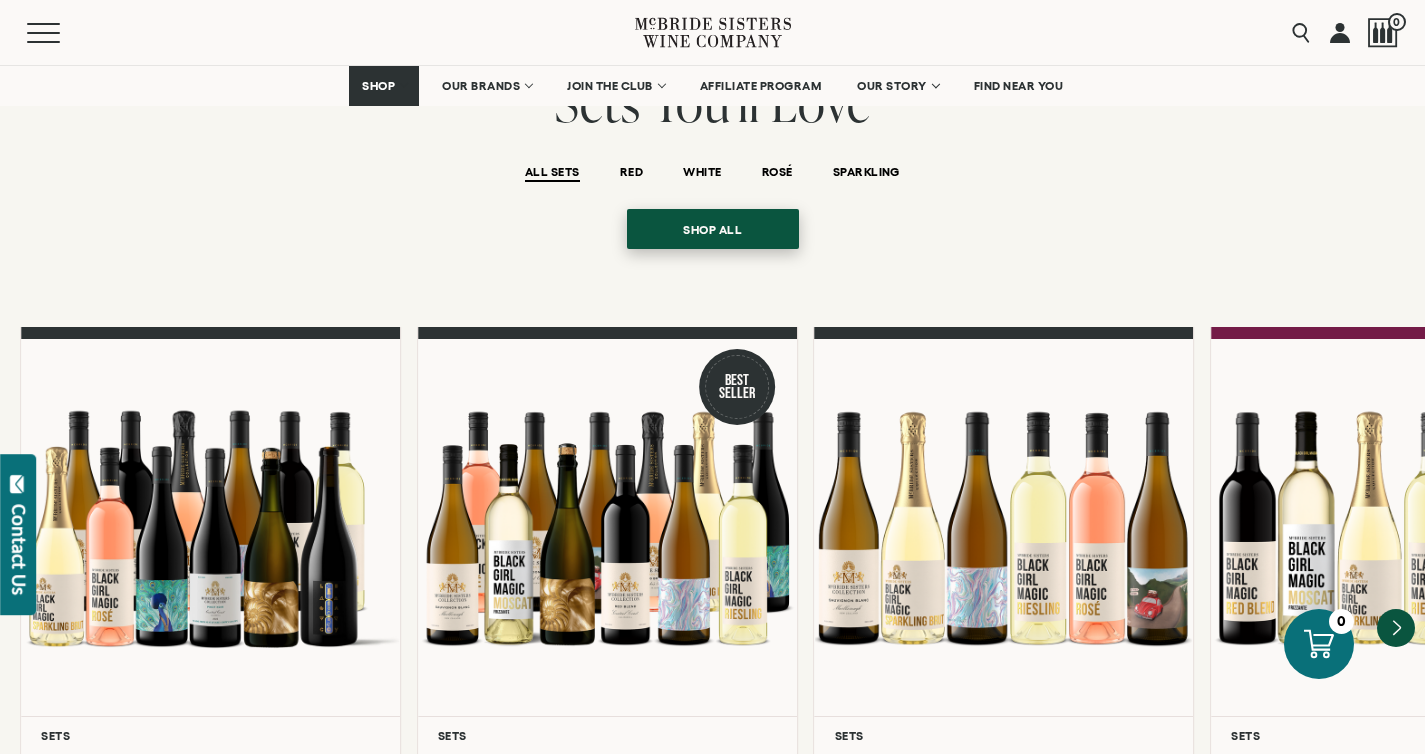 click on "Shop all" at bounding box center [712, 229] 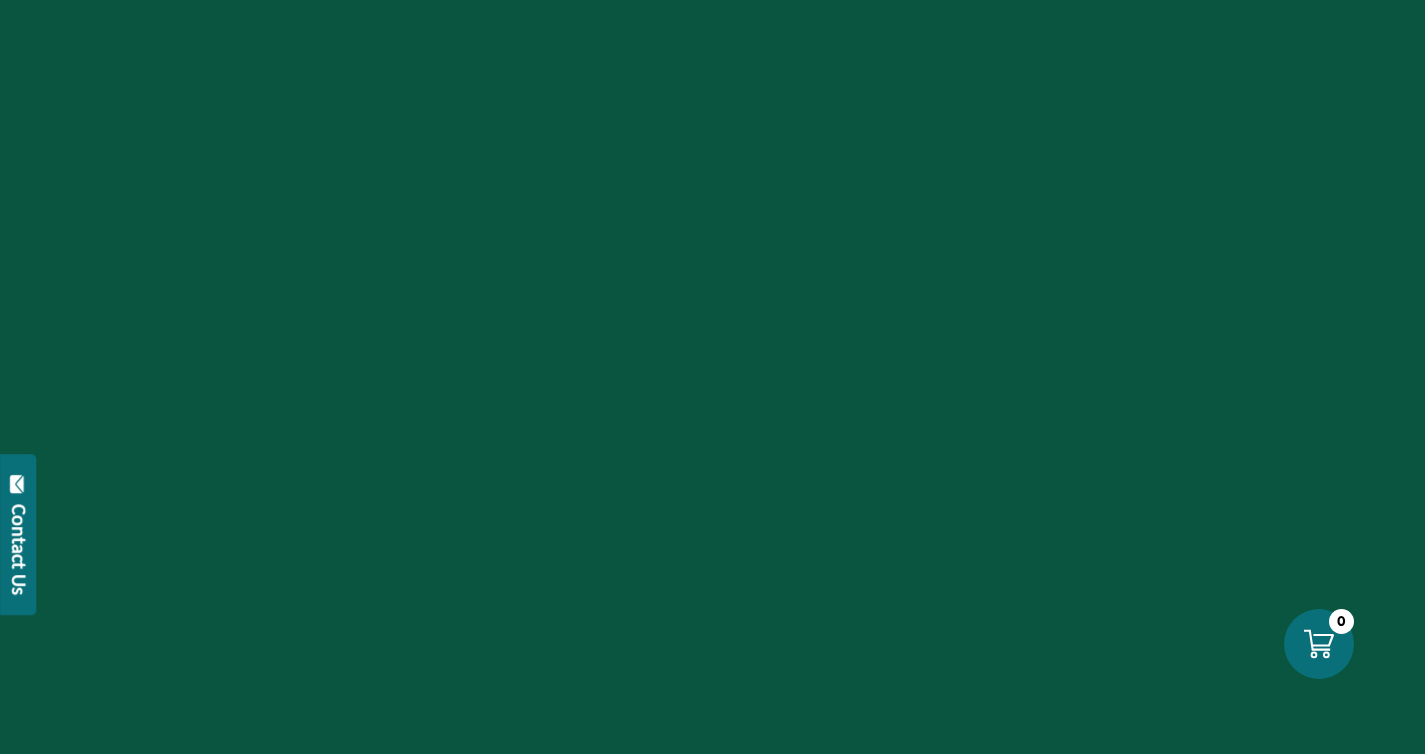 scroll, scrollTop: 0, scrollLeft: 0, axis: both 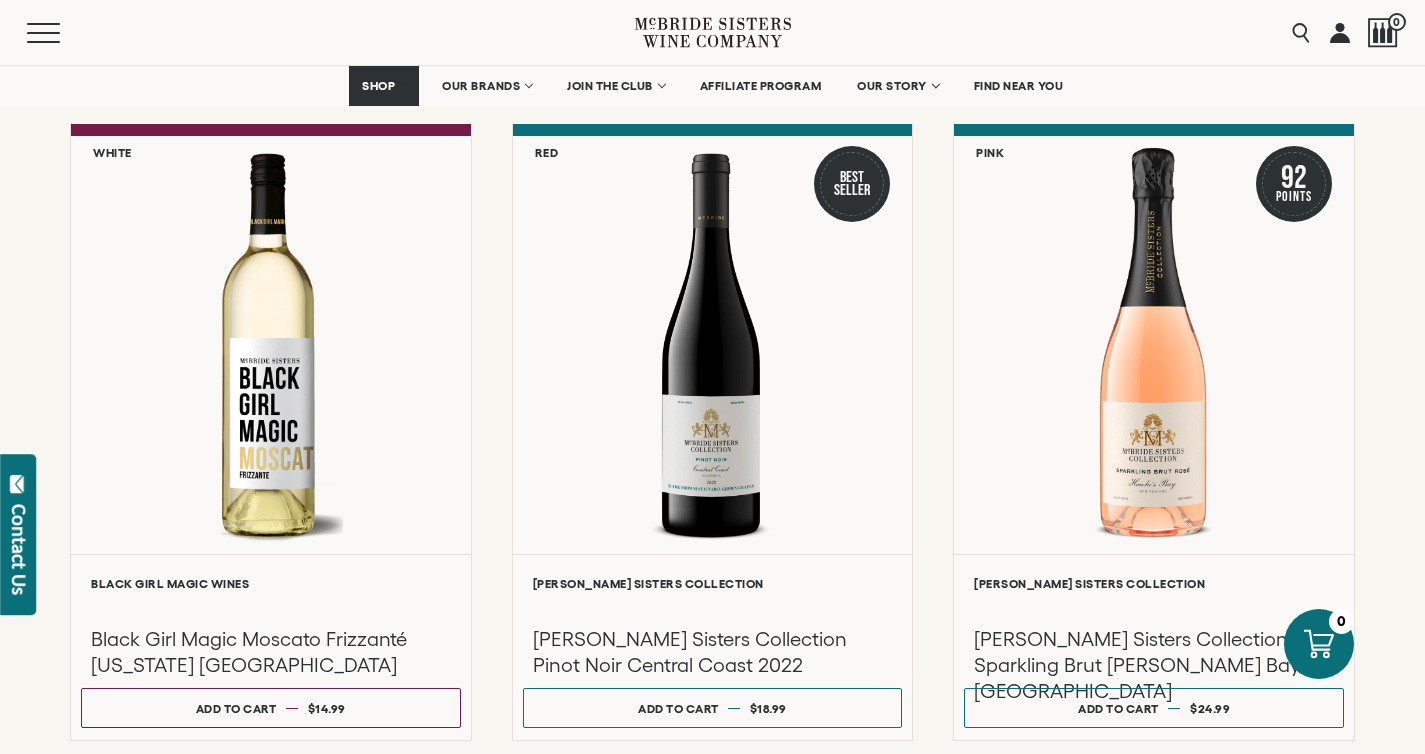 click on "**********" at bounding box center (712, 497) 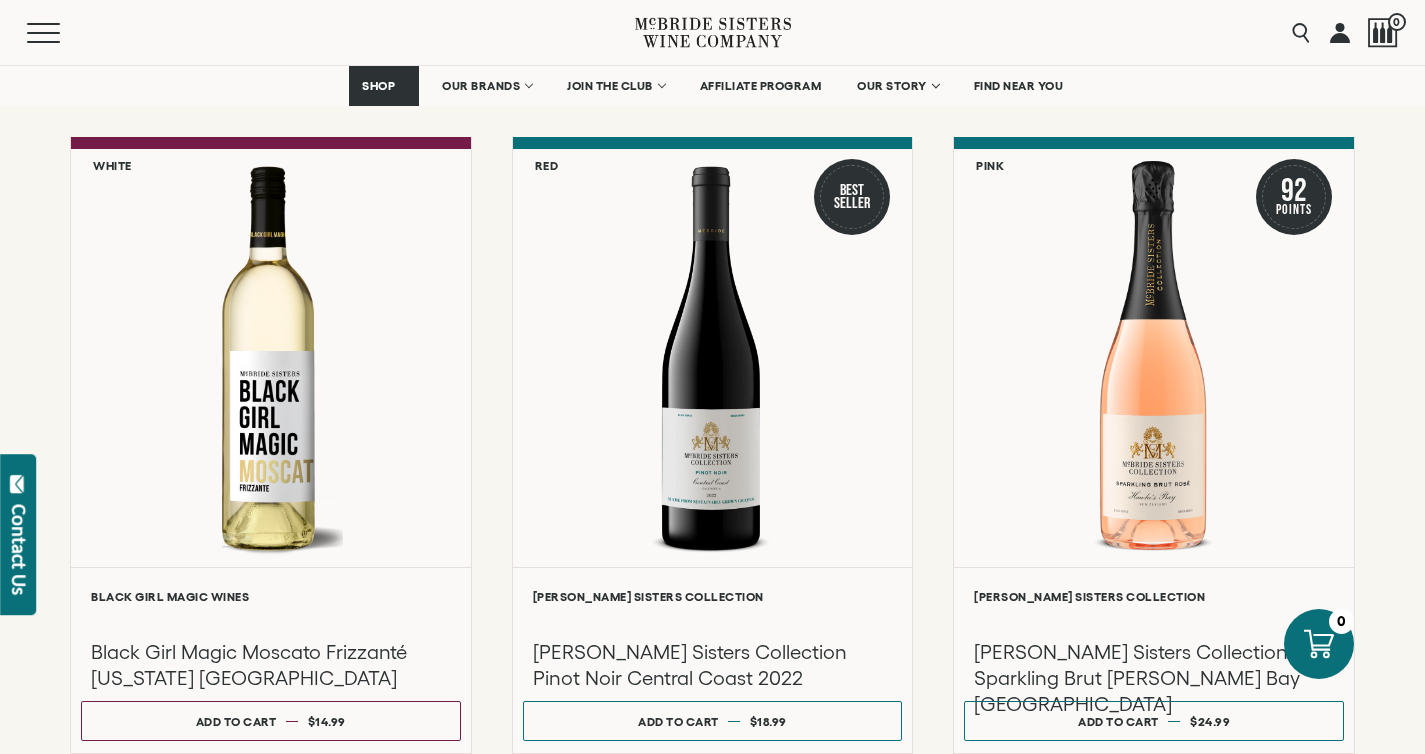 scroll, scrollTop: 852, scrollLeft: 0, axis: vertical 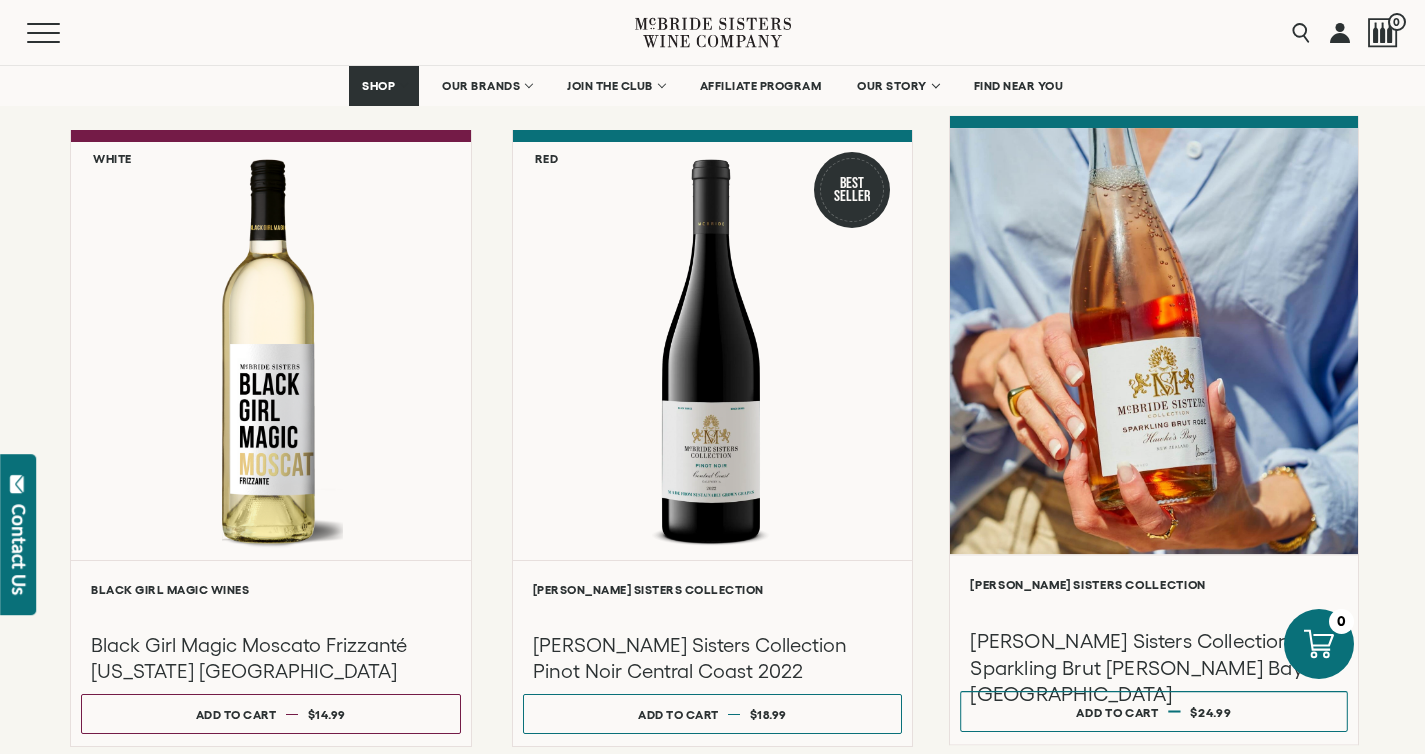 click at bounding box center (1154, 341) 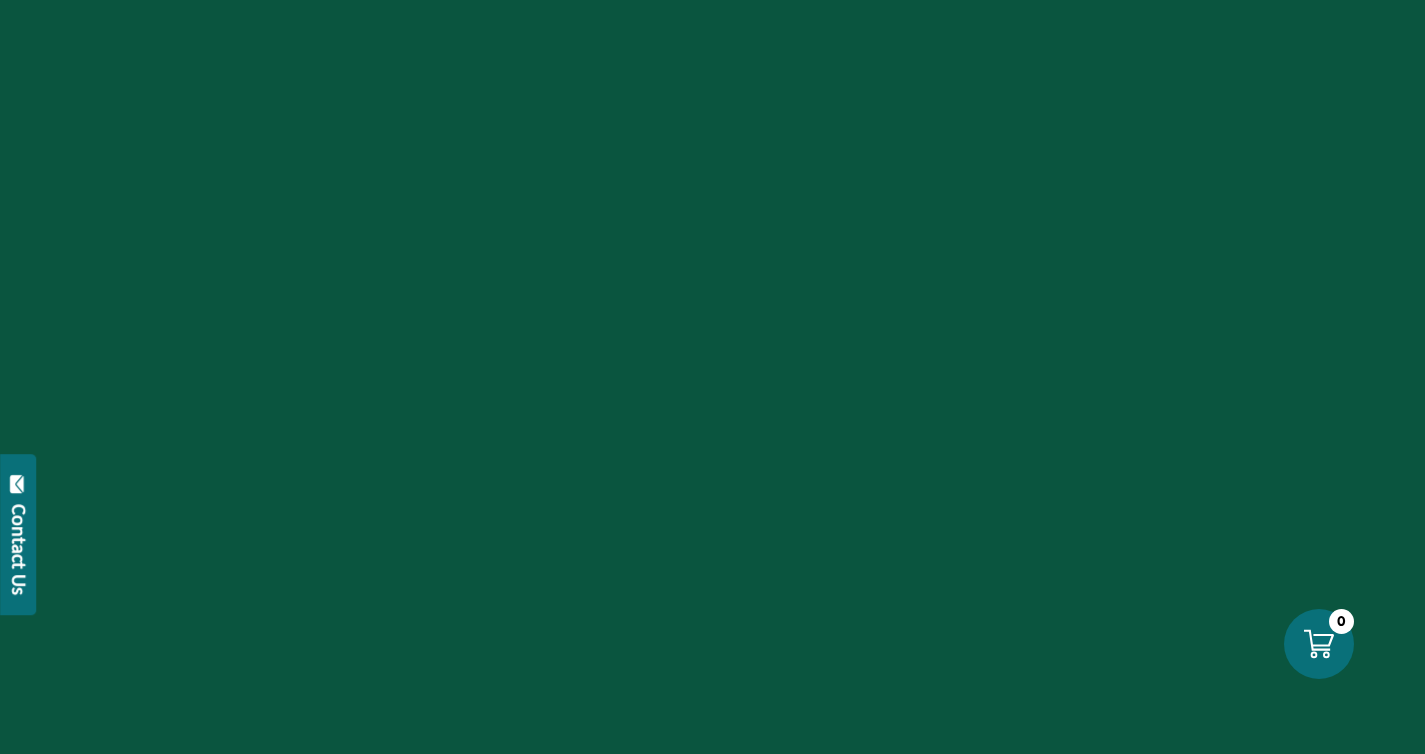 scroll, scrollTop: 0, scrollLeft: 0, axis: both 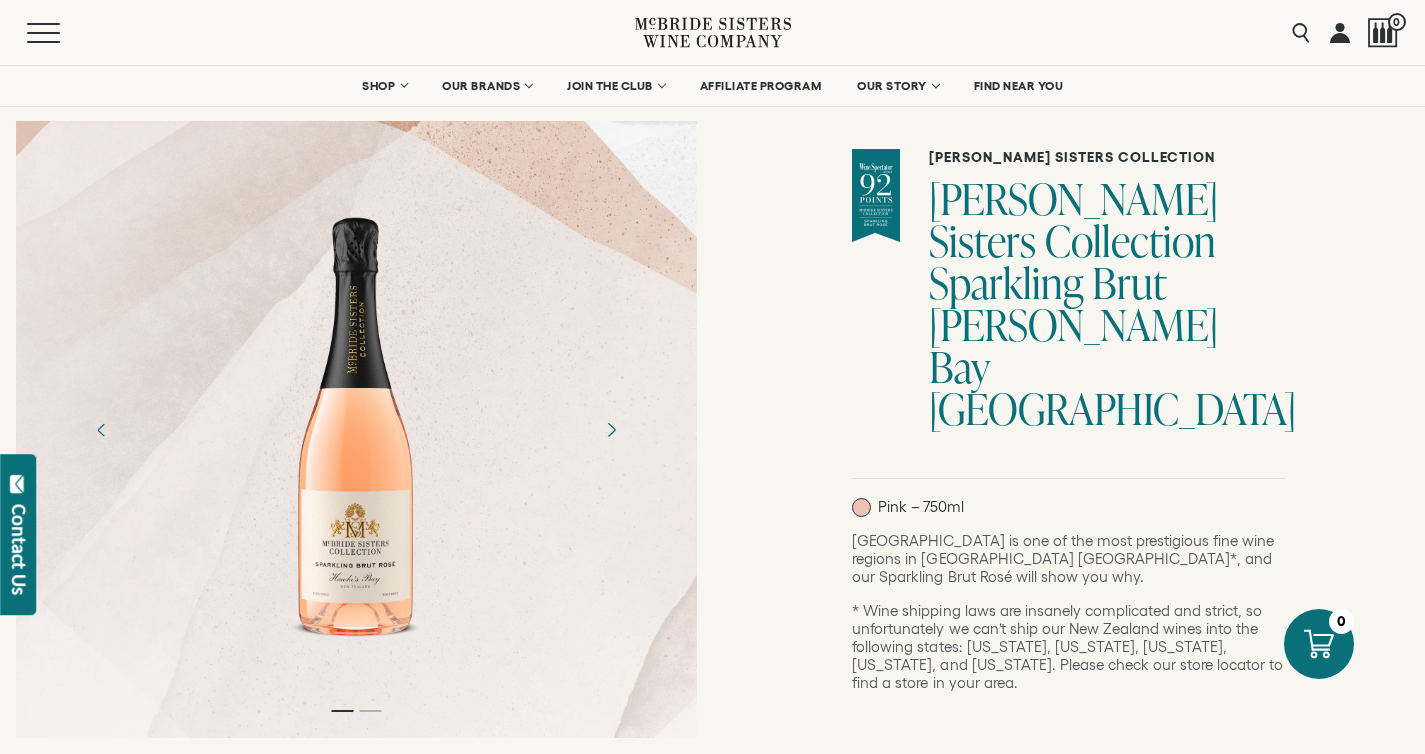 click 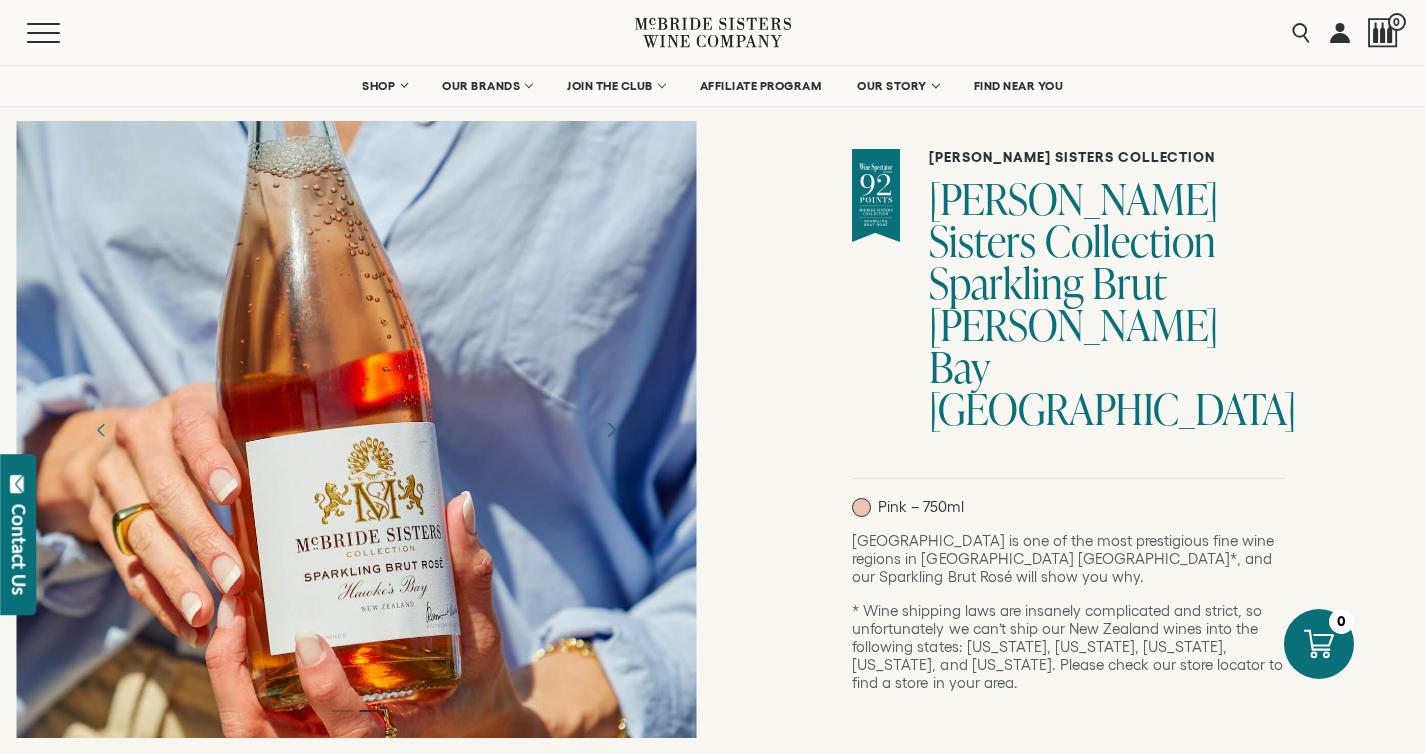 click 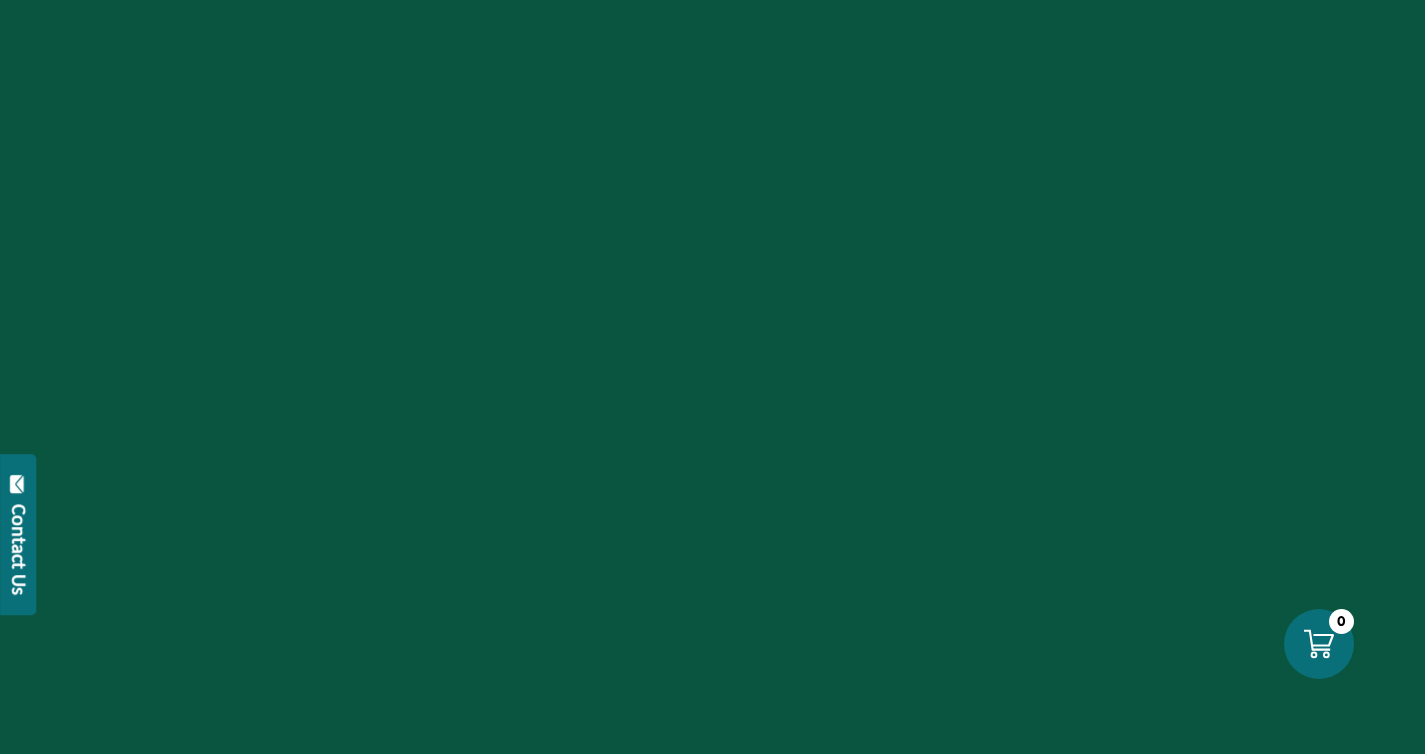 scroll, scrollTop: 0, scrollLeft: 0, axis: both 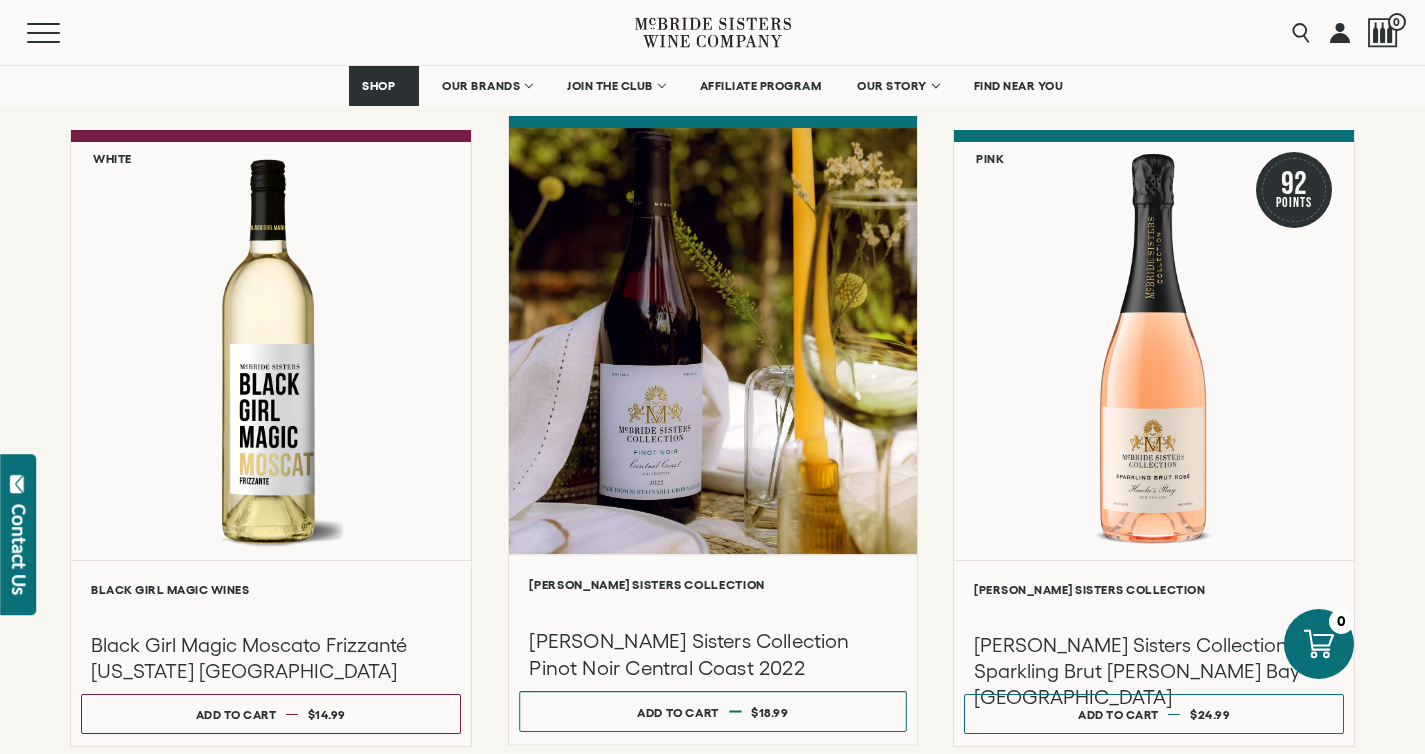 click at bounding box center (713, 341) 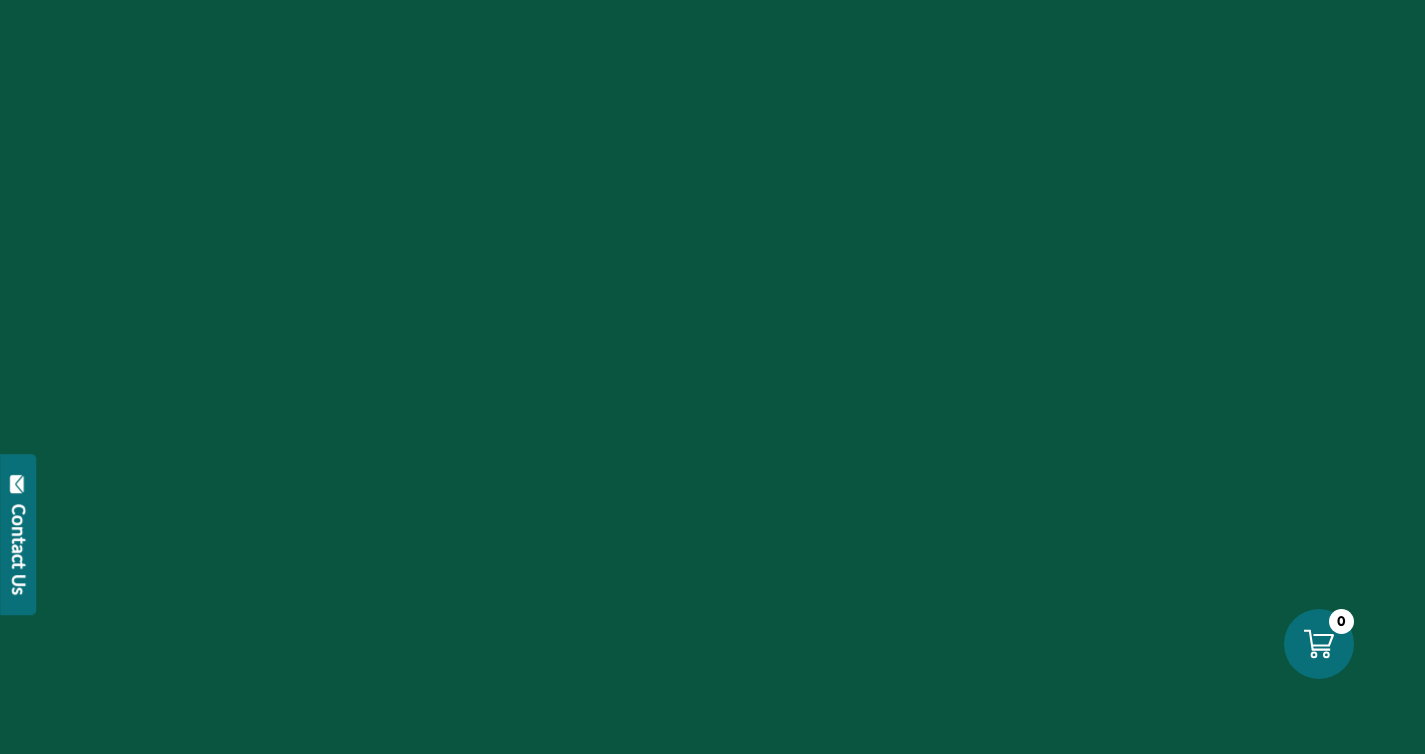scroll, scrollTop: 0, scrollLeft: 0, axis: both 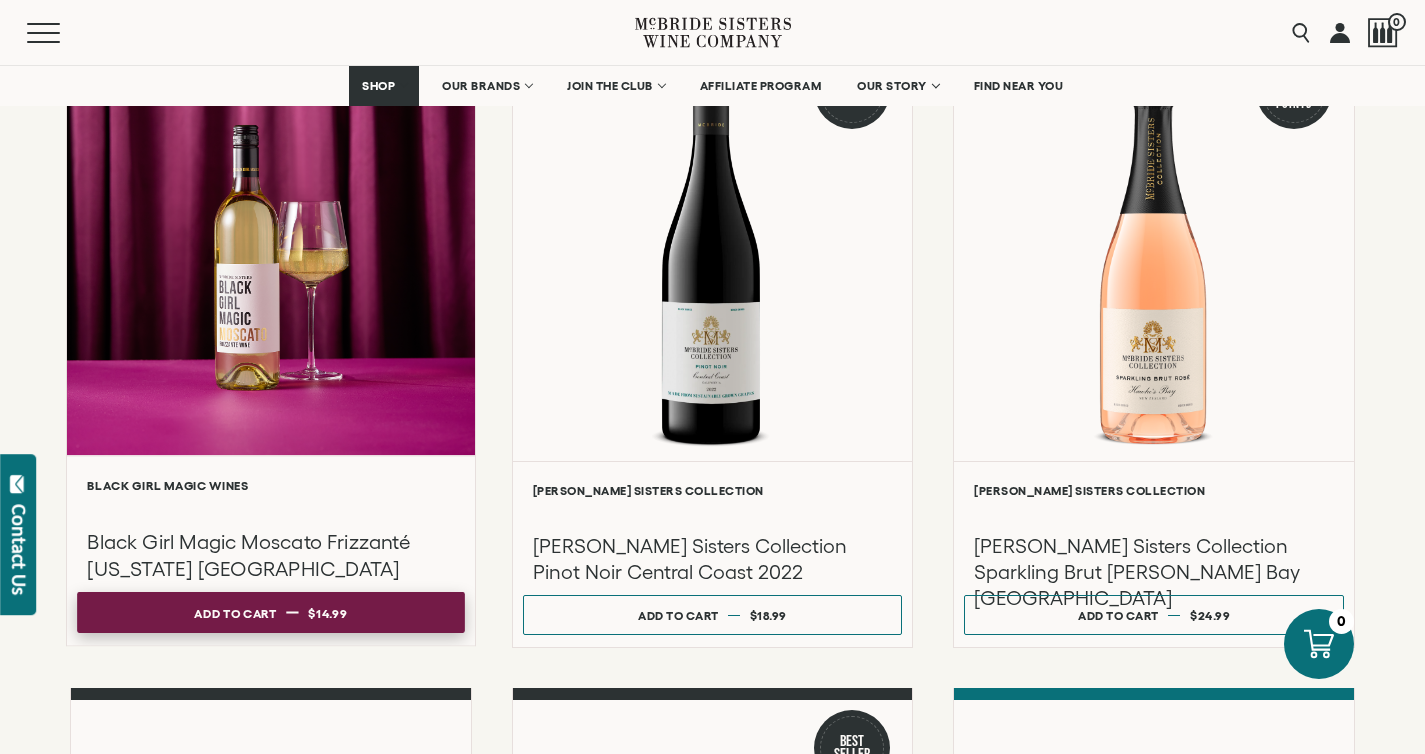 click on "Add to cart
Regular price
$14.99
Regular price
Sale price
$14.99
Unit price
/
per" at bounding box center [270, 612] 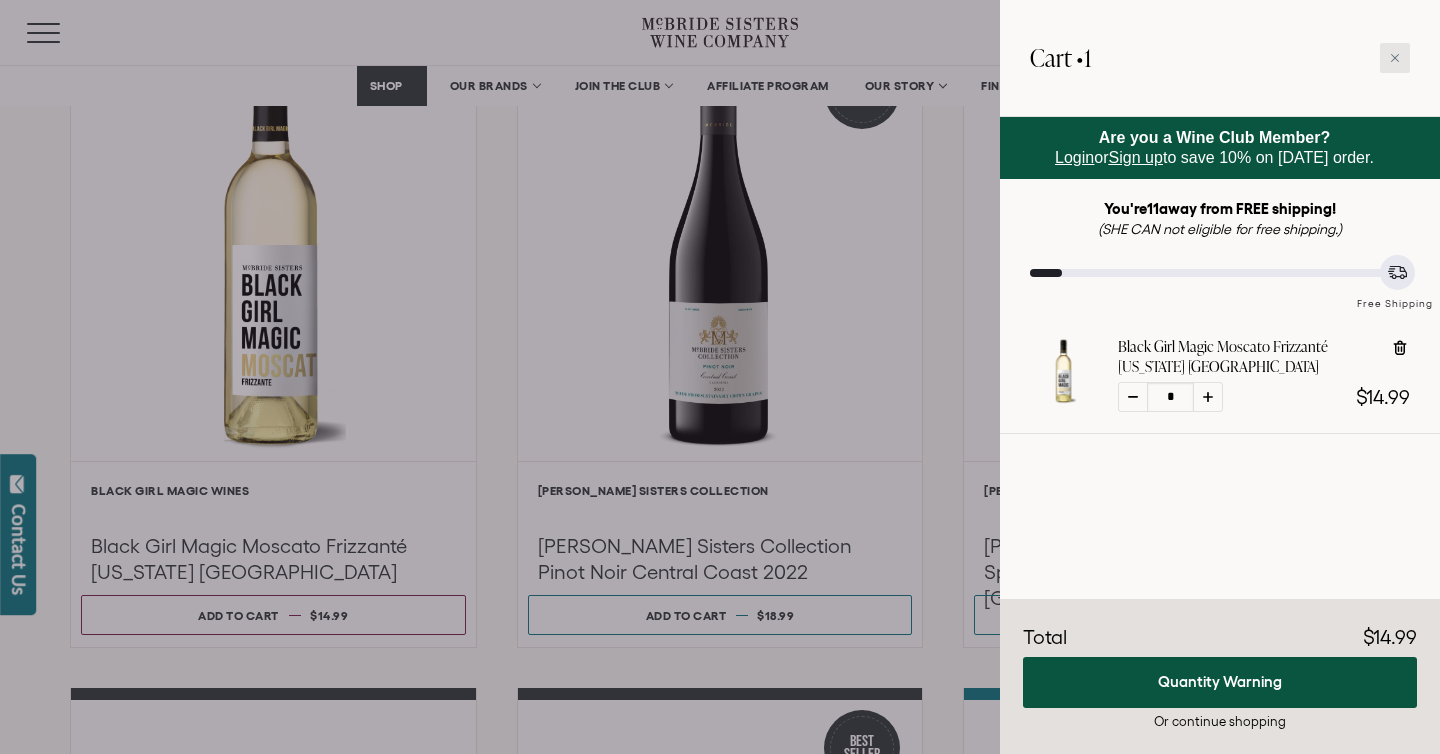 click at bounding box center (1395, 58) 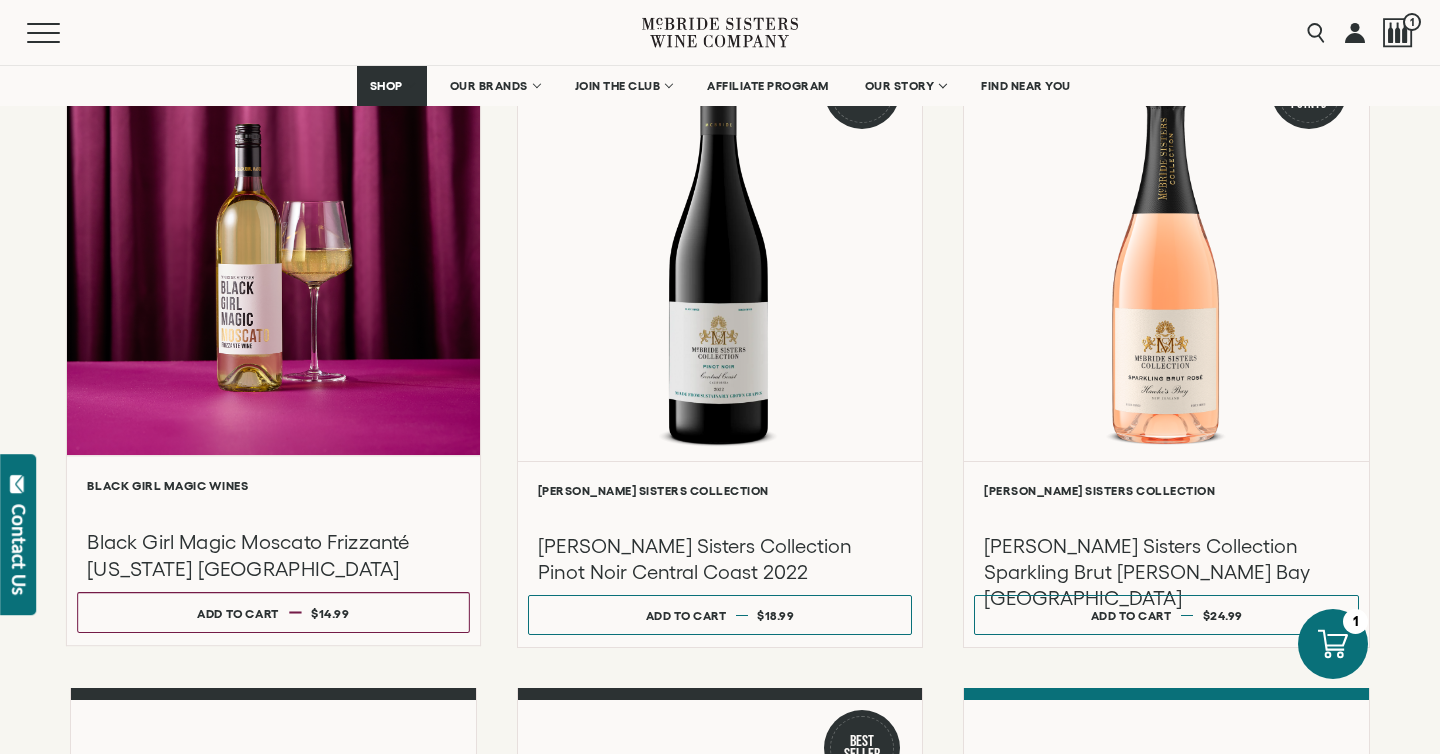 click at bounding box center [273, 242] 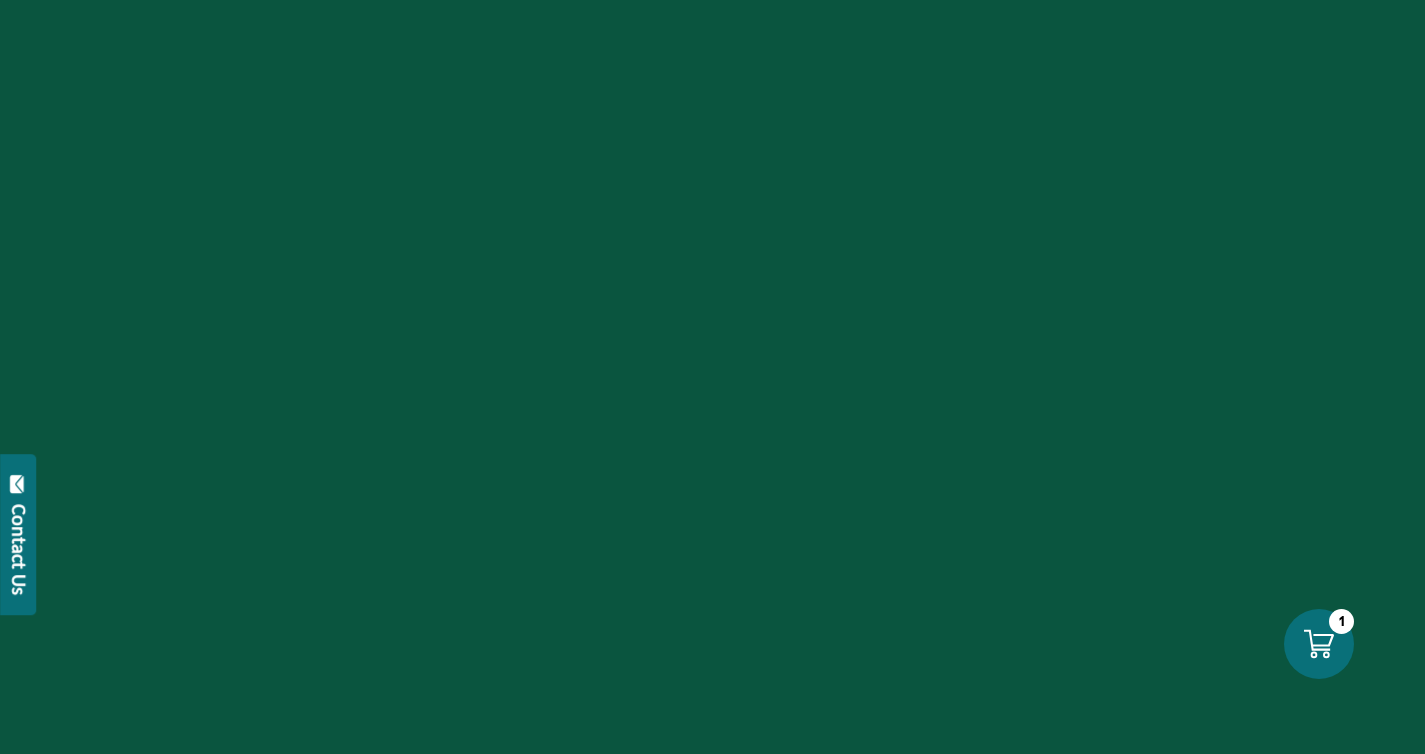 scroll, scrollTop: 0, scrollLeft: 0, axis: both 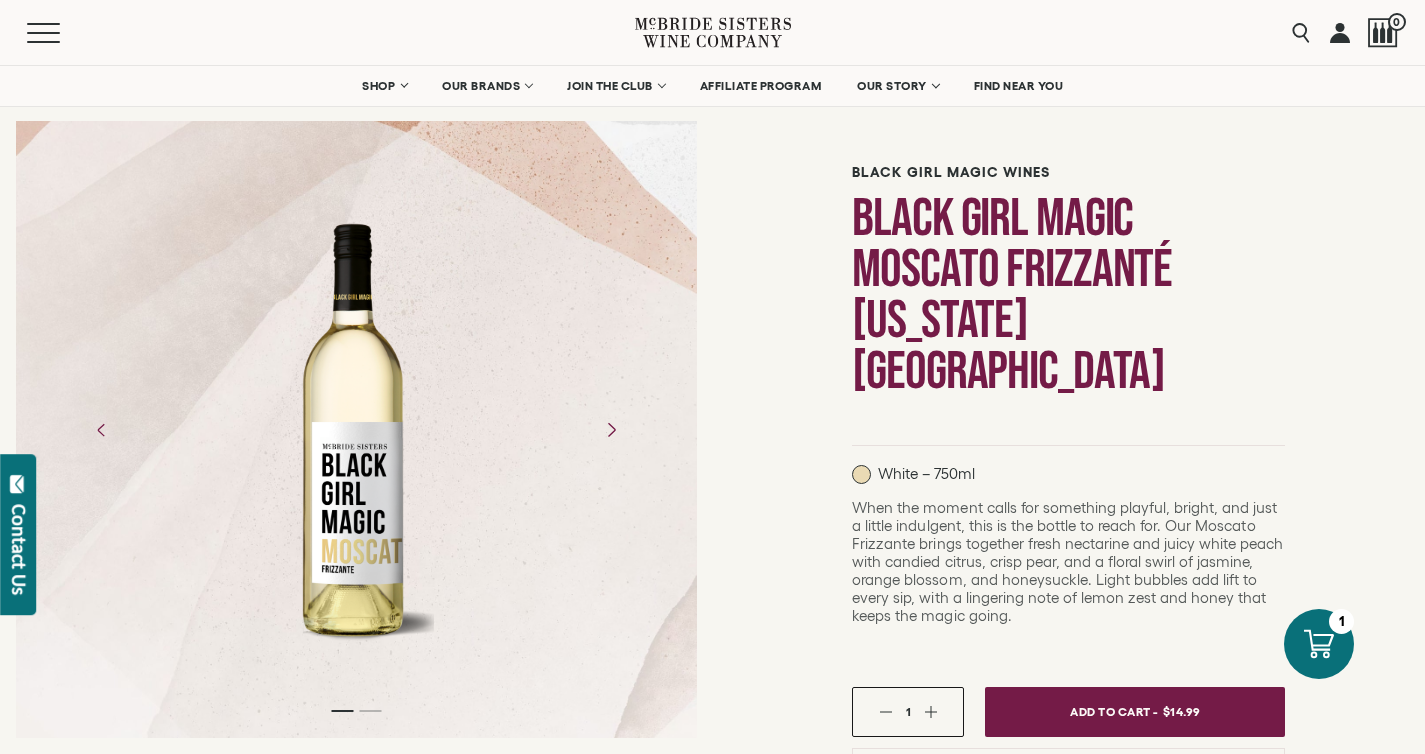 click 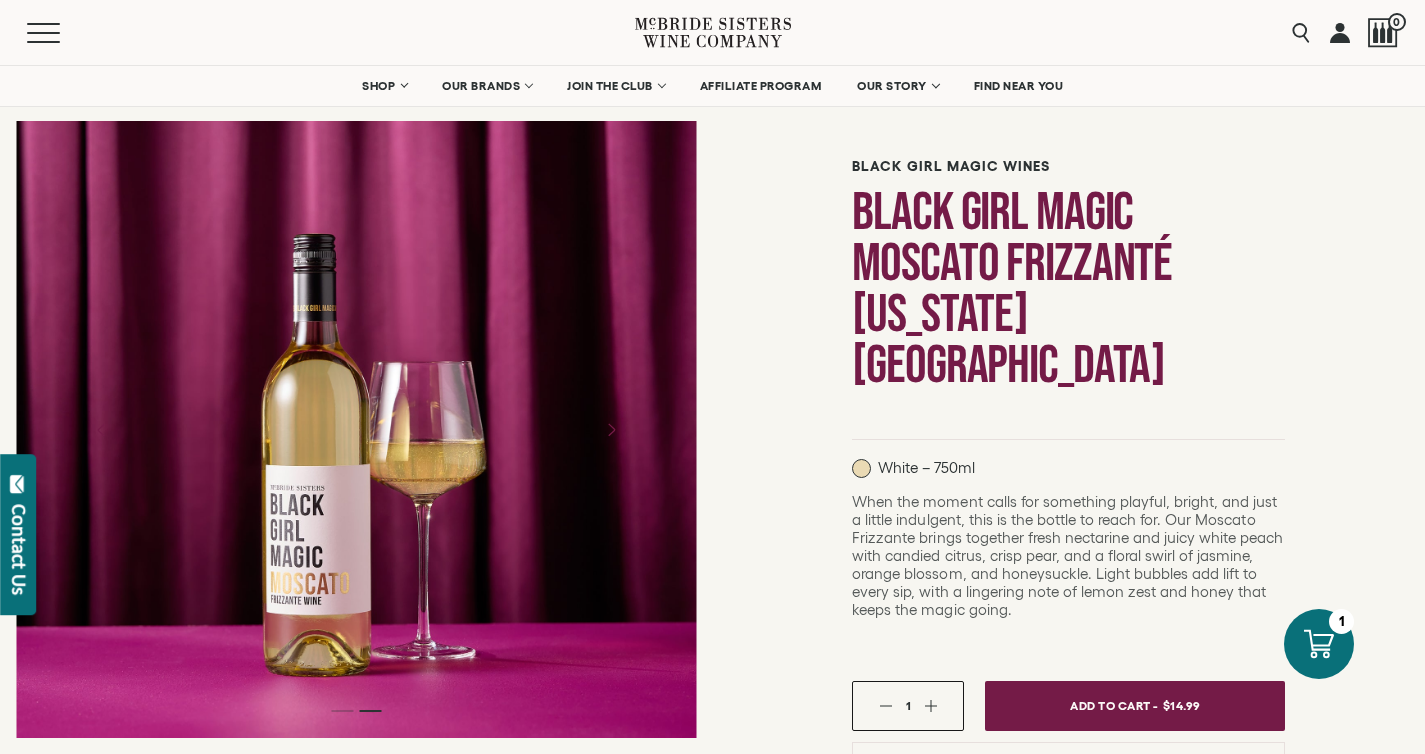 scroll, scrollTop: 97, scrollLeft: 0, axis: vertical 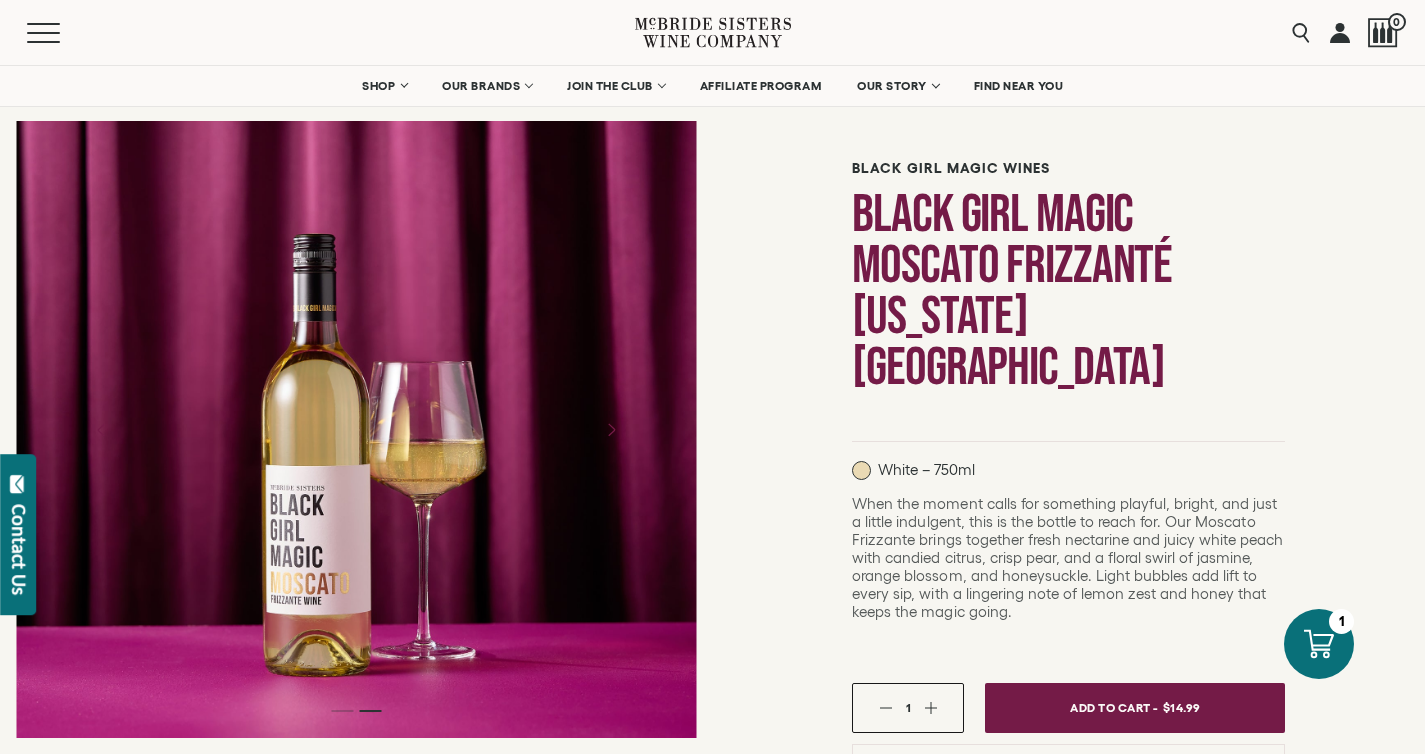 click at bounding box center [356, 429] 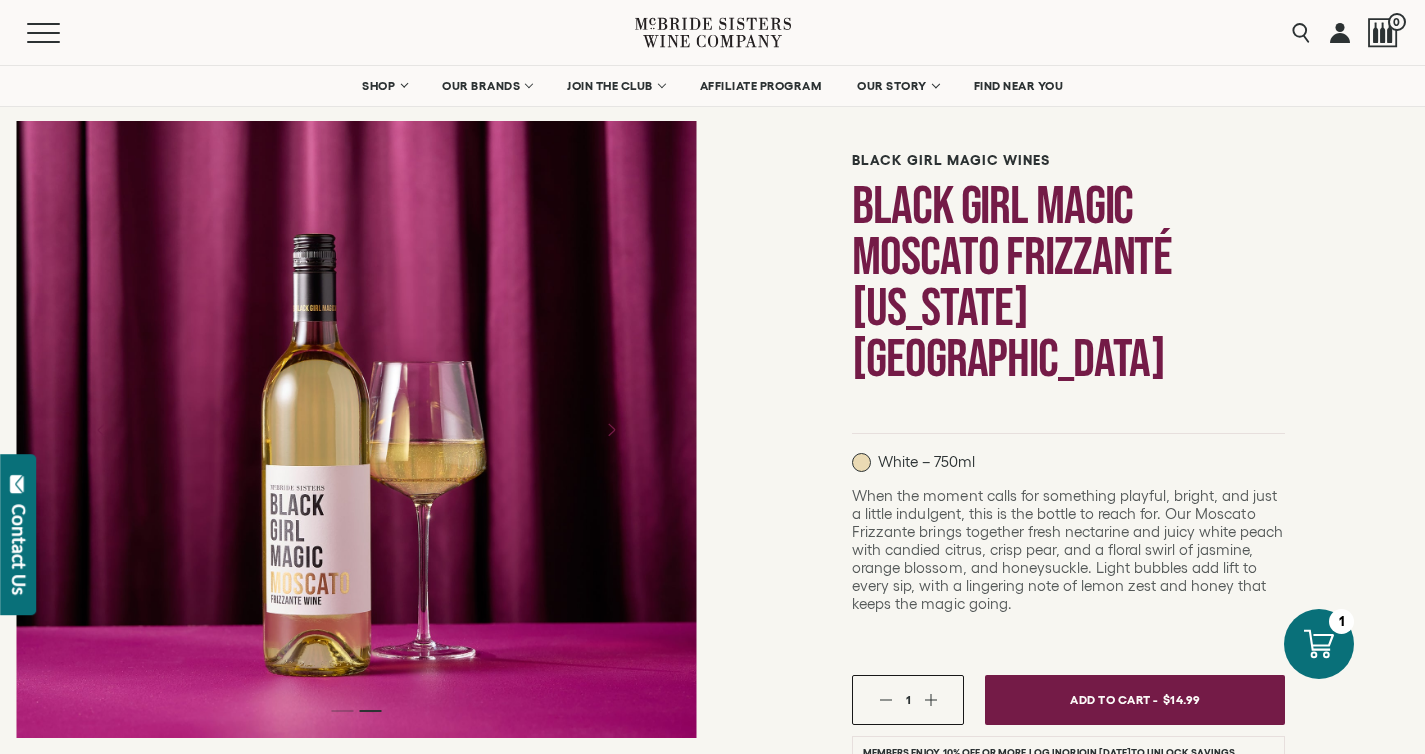 scroll, scrollTop: 105, scrollLeft: 0, axis: vertical 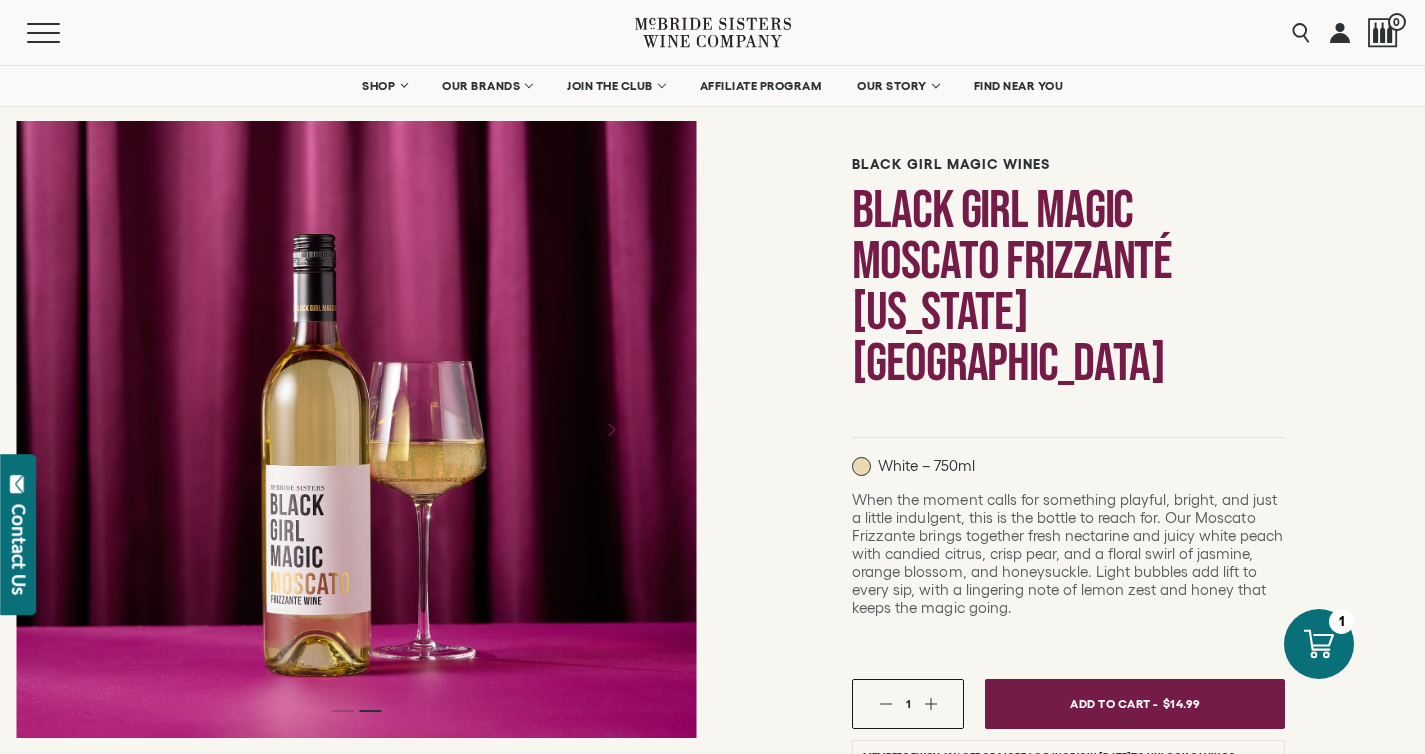 click at bounding box center (861, 466) 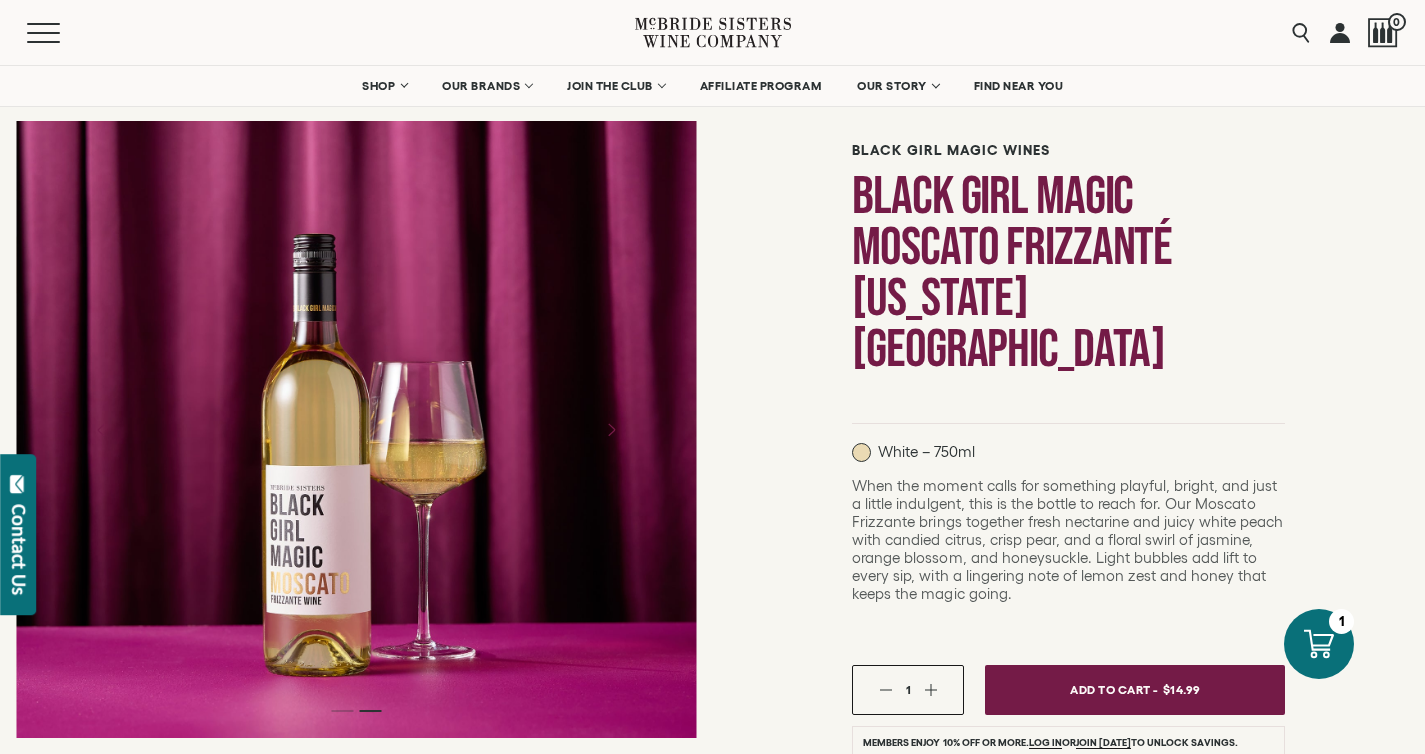 scroll, scrollTop: 113, scrollLeft: 0, axis: vertical 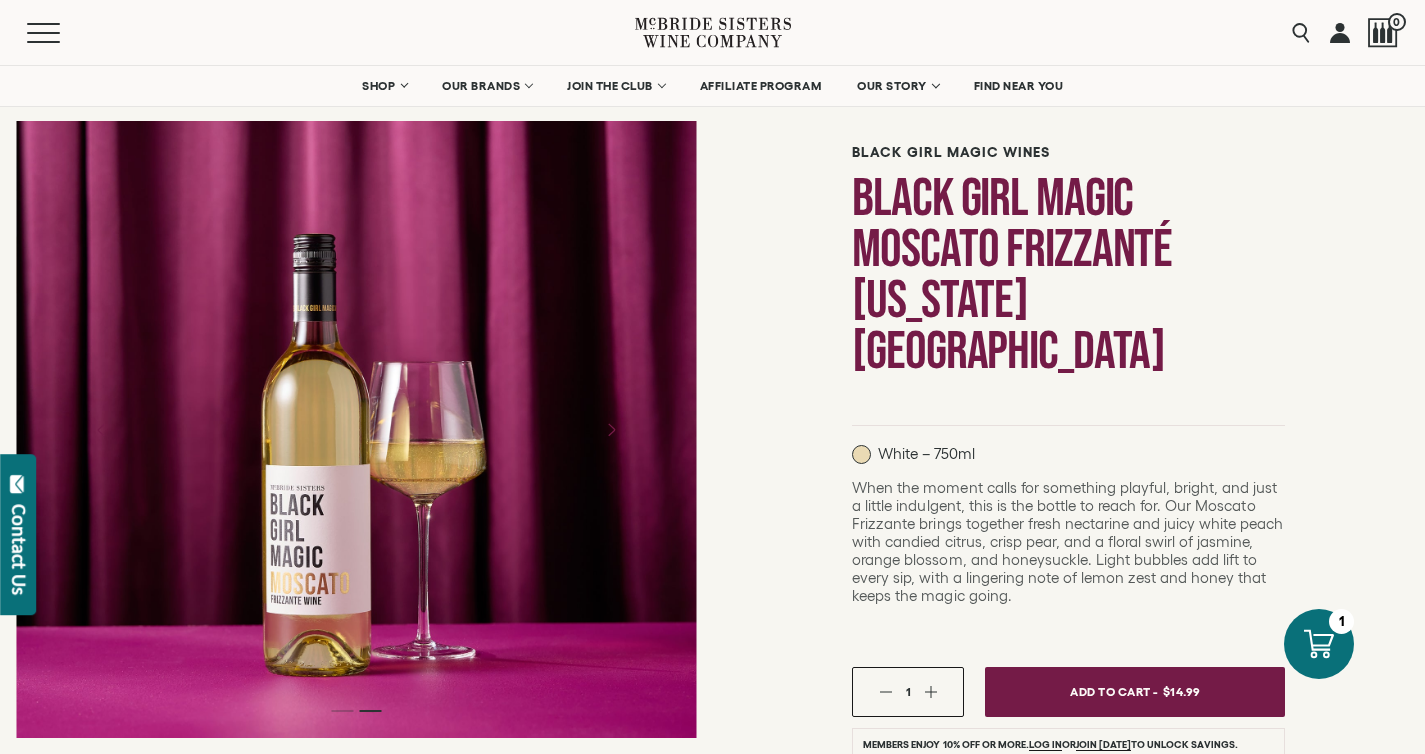 click on "Members enjoy 10% off or more.  Log in  or  join [DATE]  to unlock savings." at bounding box center (1068, 744) 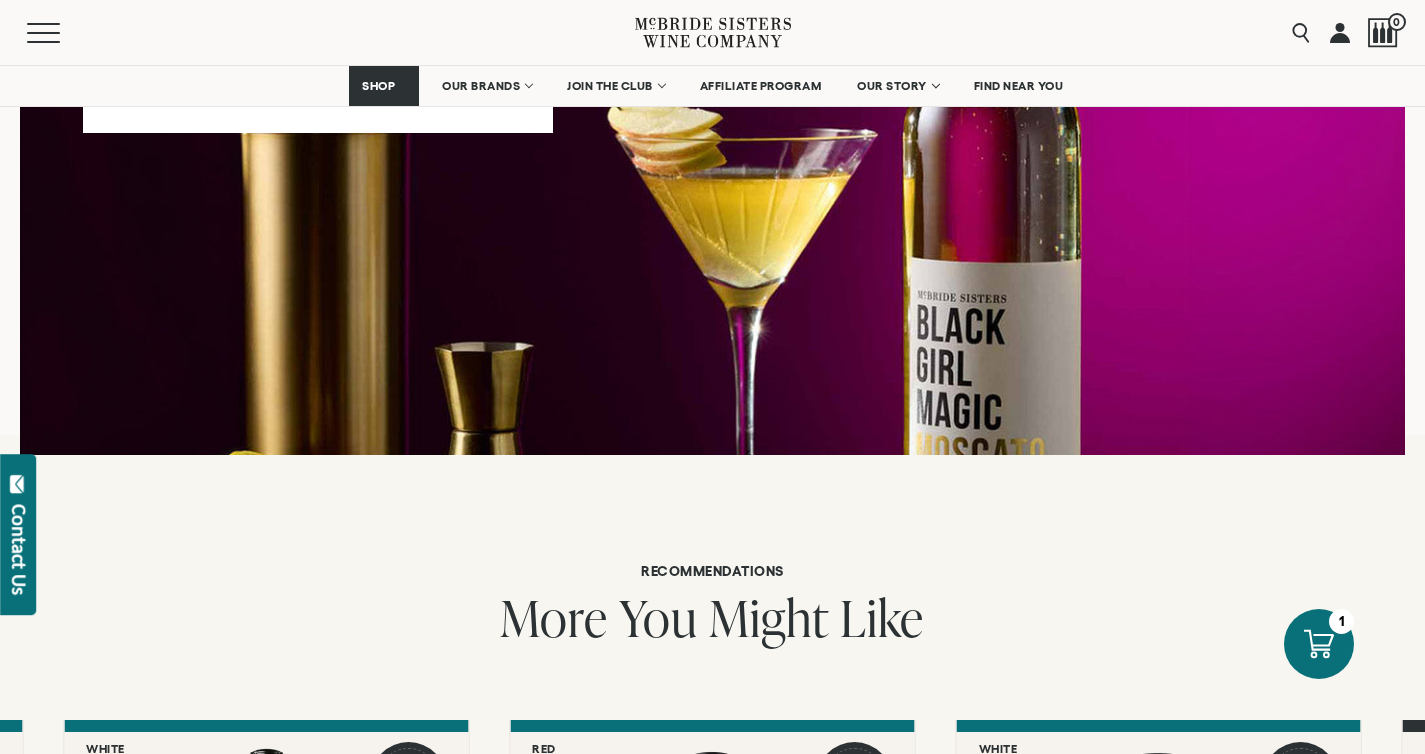 scroll, scrollTop: 2145, scrollLeft: 0, axis: vertical 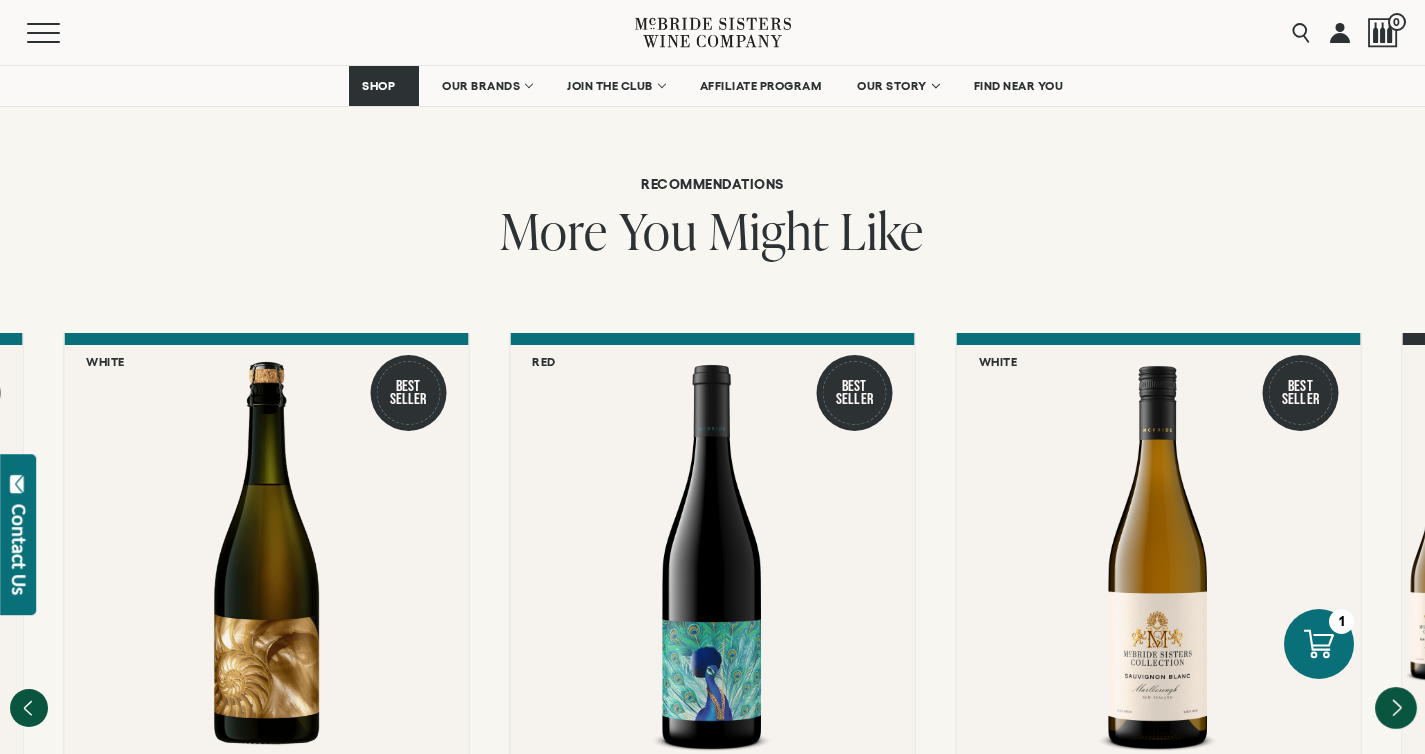 click 